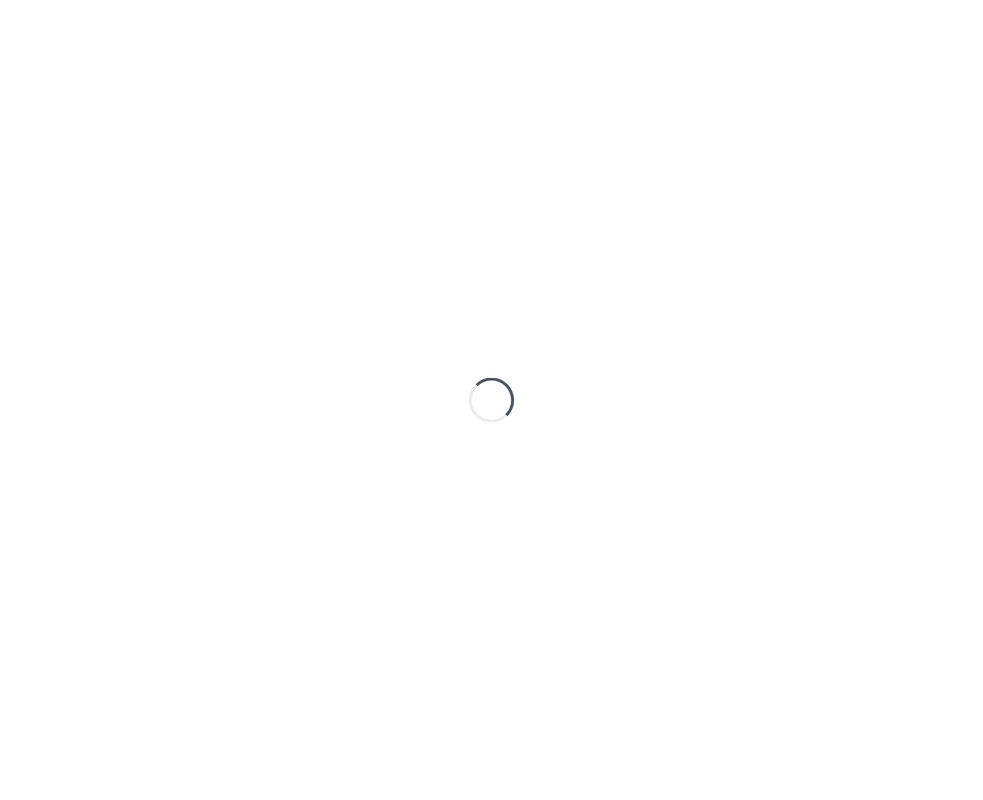 scroll, scrollTop: 0, scrollLeft: 0, axis: both 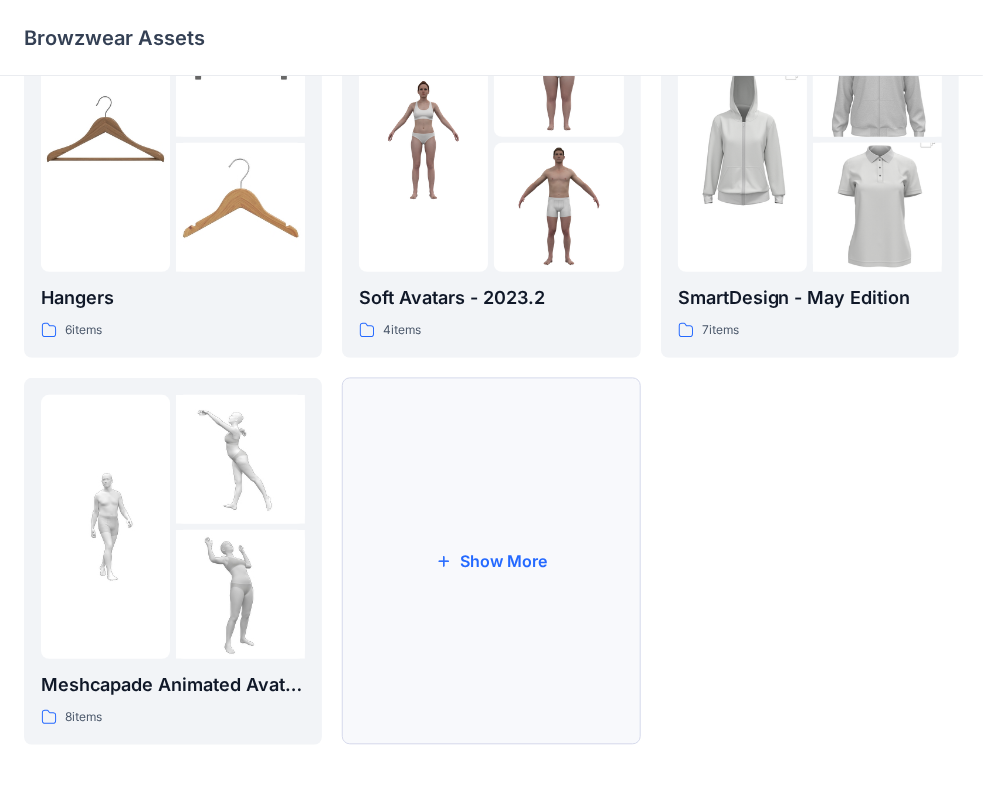 click on "Show More" at bounding box center [491, 561] 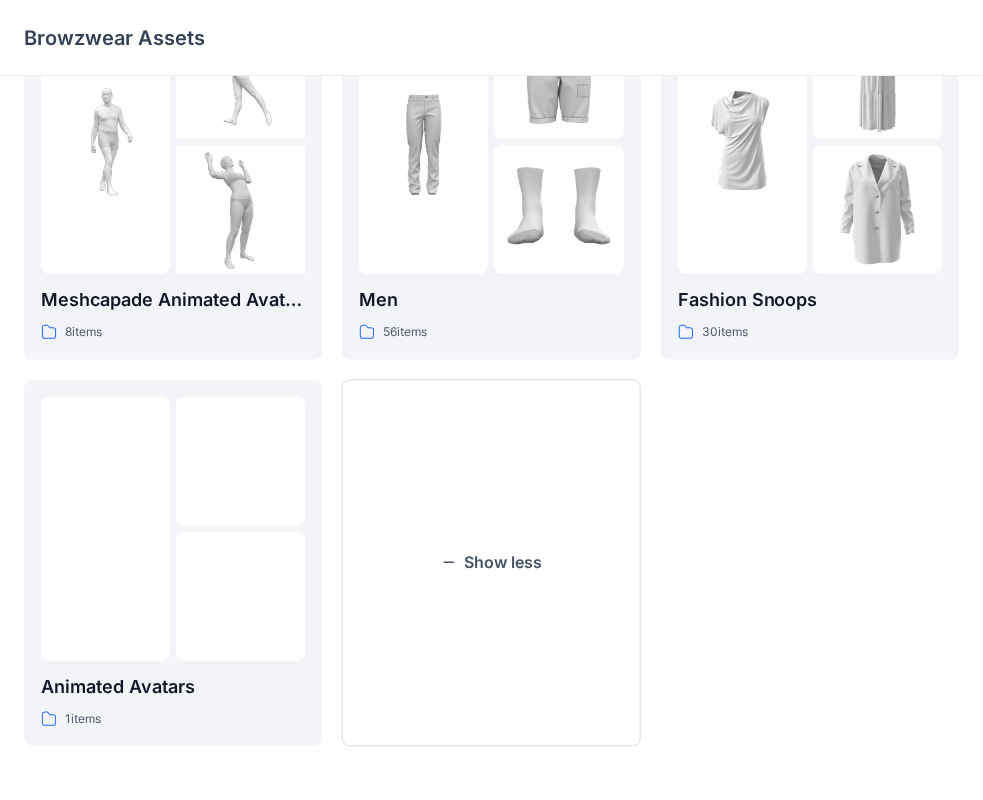 scroll, scrollTop: 884, scrollLeft: 0, axis: vertical 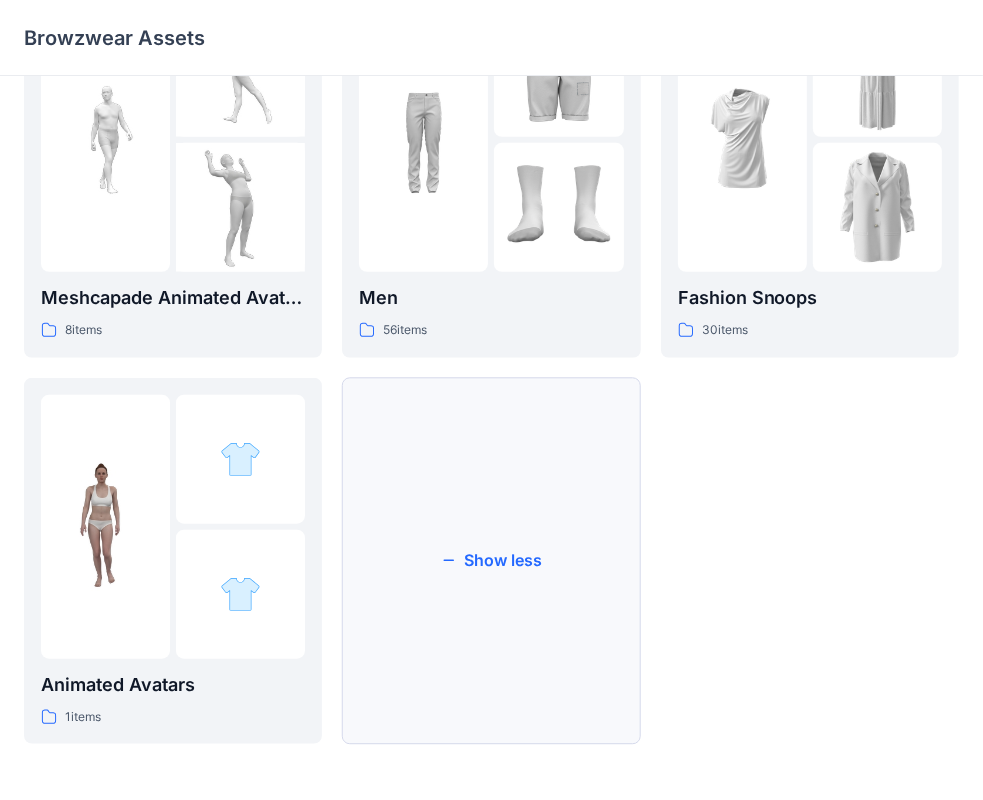click on "Show less" at bounding box center [491, 561] 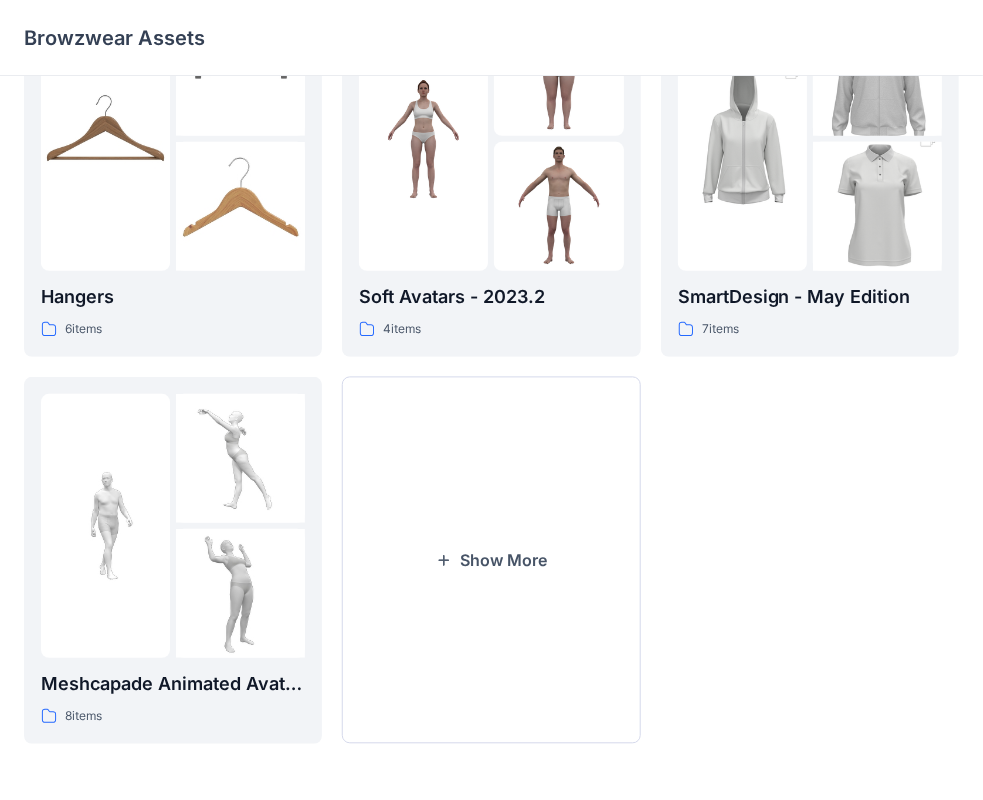 scroll, scrollTop: 496, scrollLeft: 0, axis: vertical 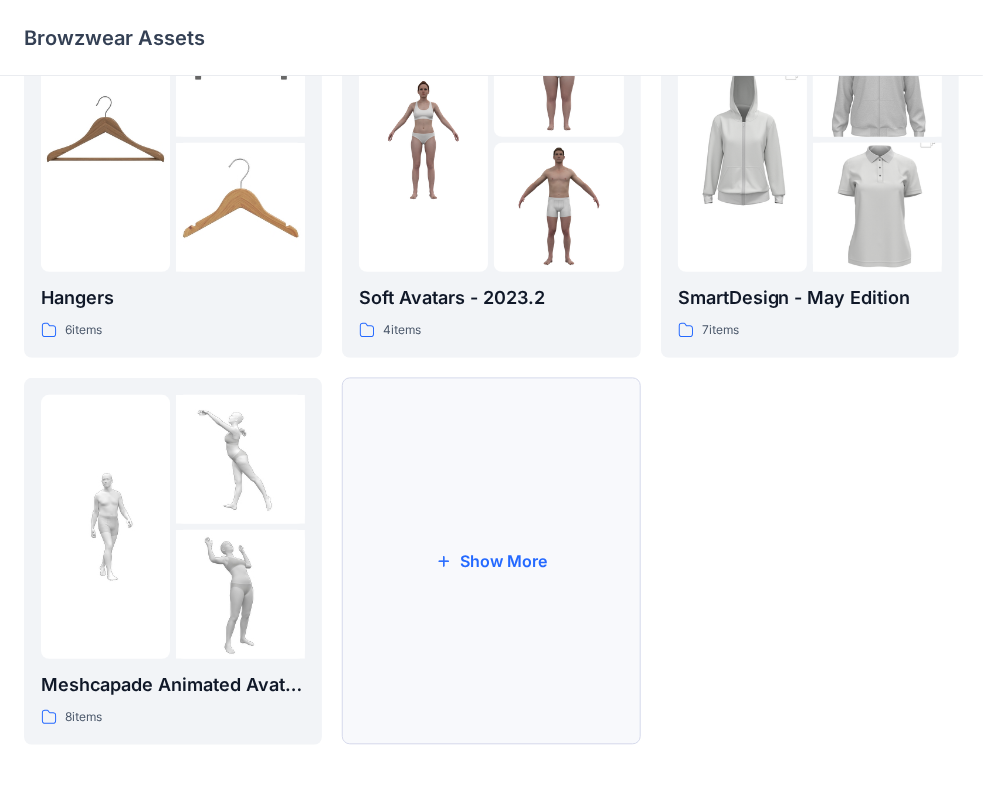 click on "Show More" at bounding box center [491, 561] 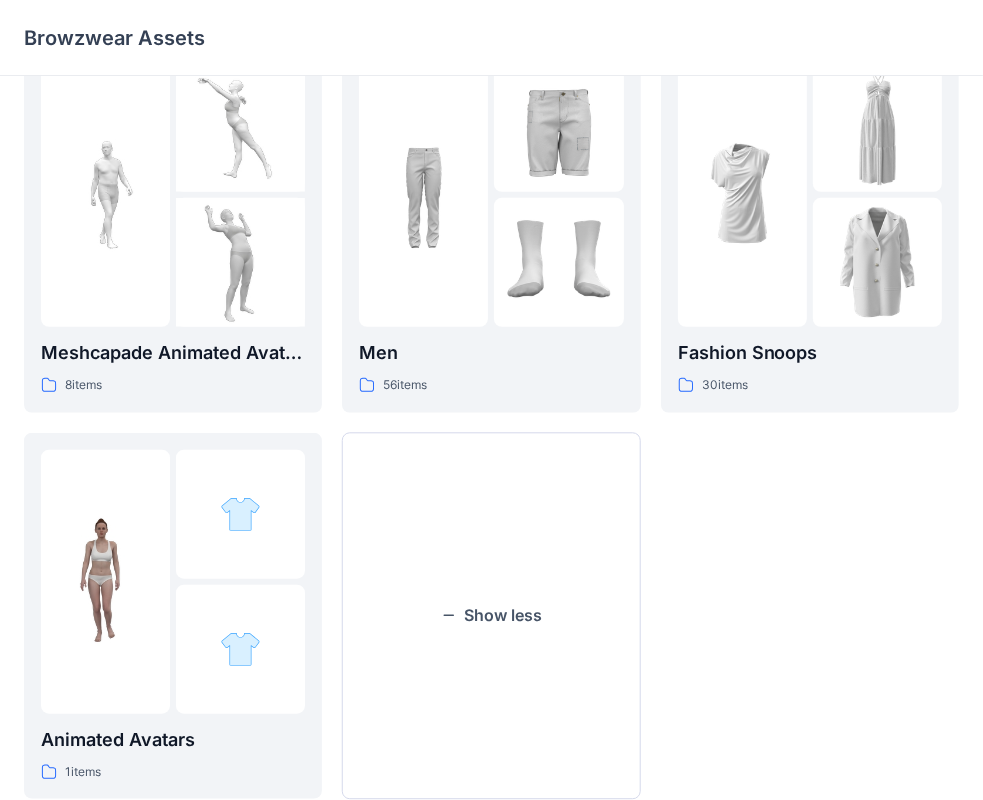scroll, scrollTop: 844, scrollLeft: 0, axis: vertical 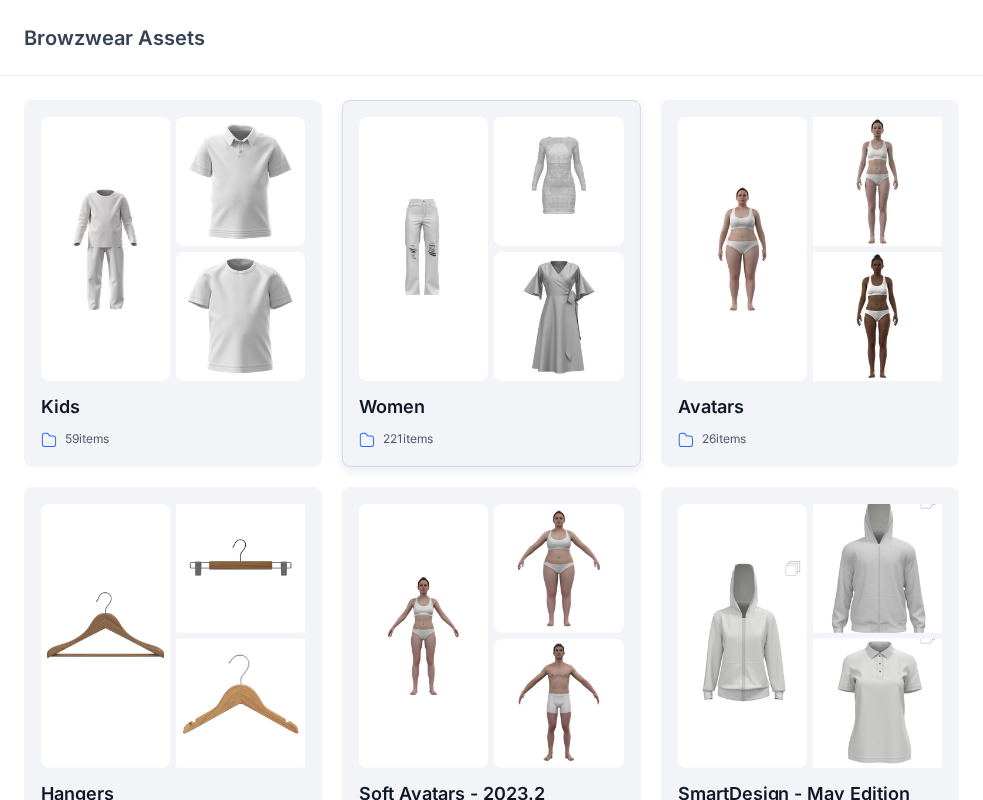click at bounding box center (558, 316) 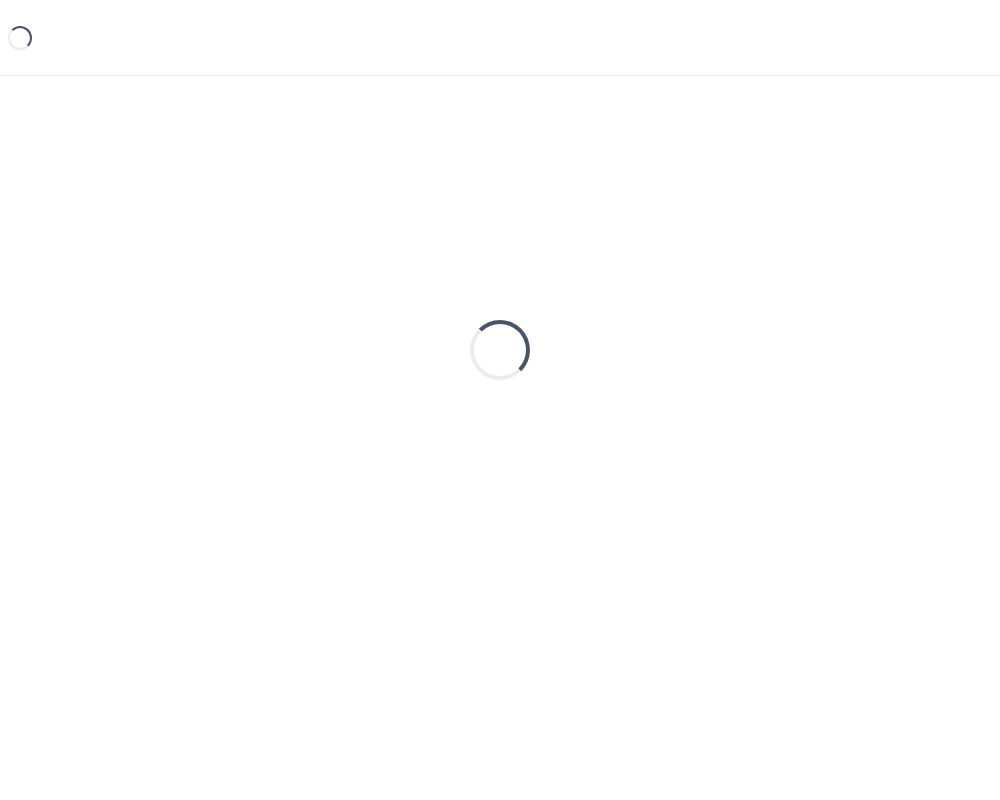 click on "Loading..." at bounding box center [500, 350] 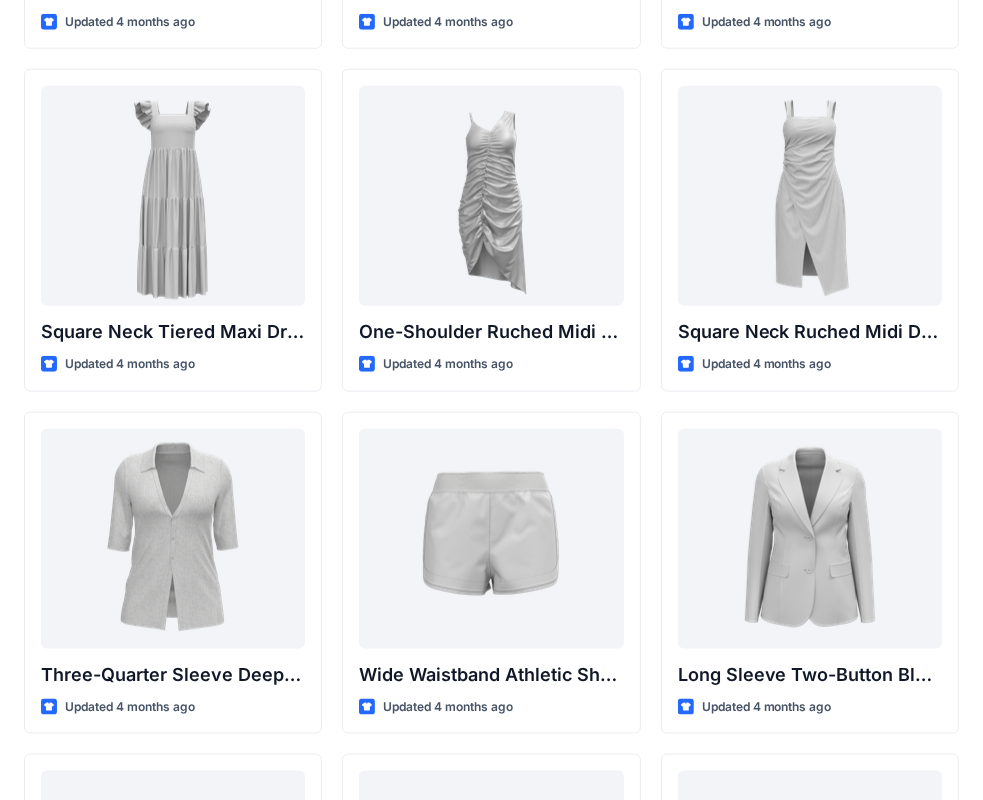 scroll, scrollTop: 1398, scrollLeft: 0, axis: vertical 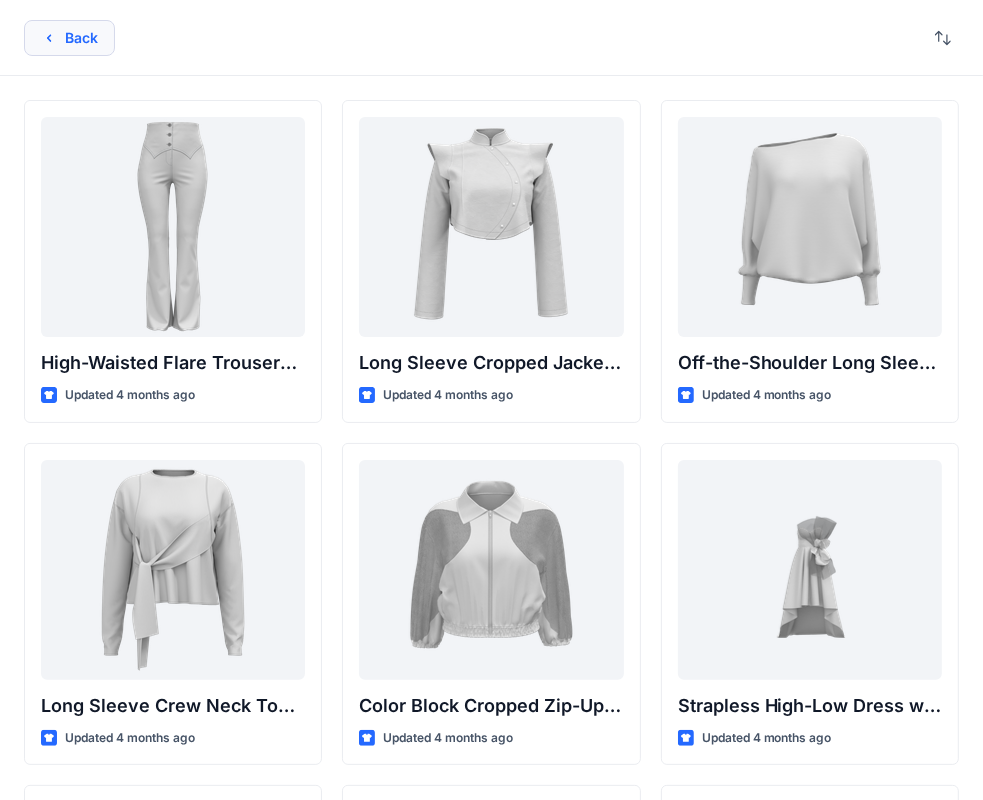 click 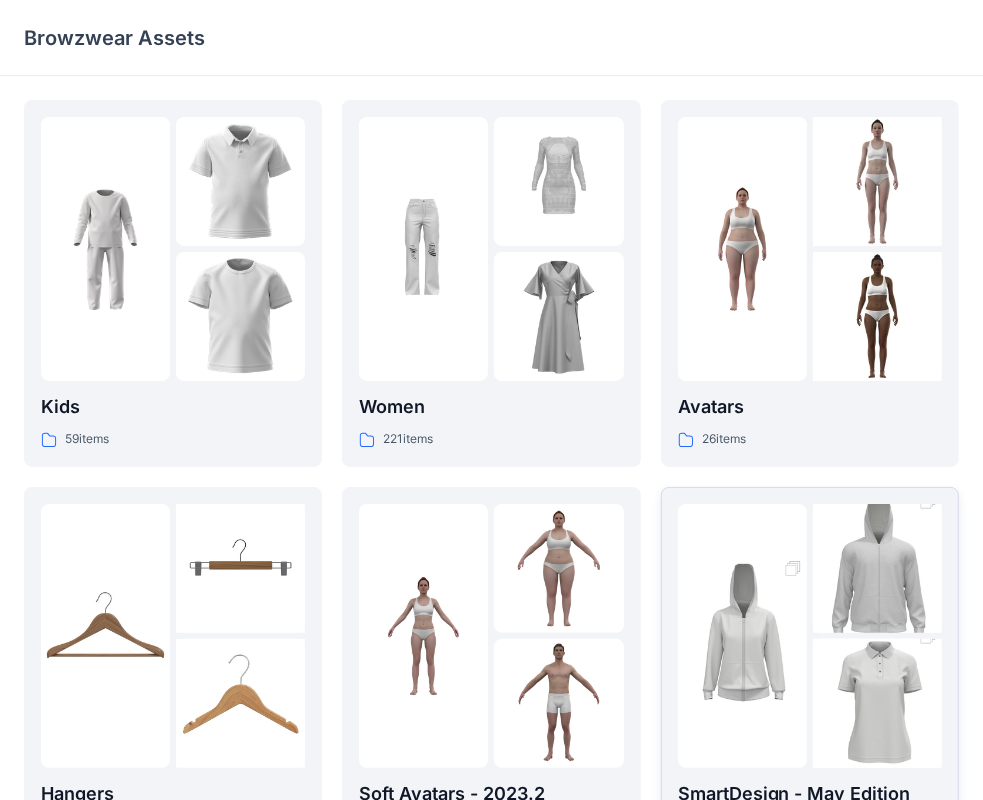 click at bounding box center (877, 569) 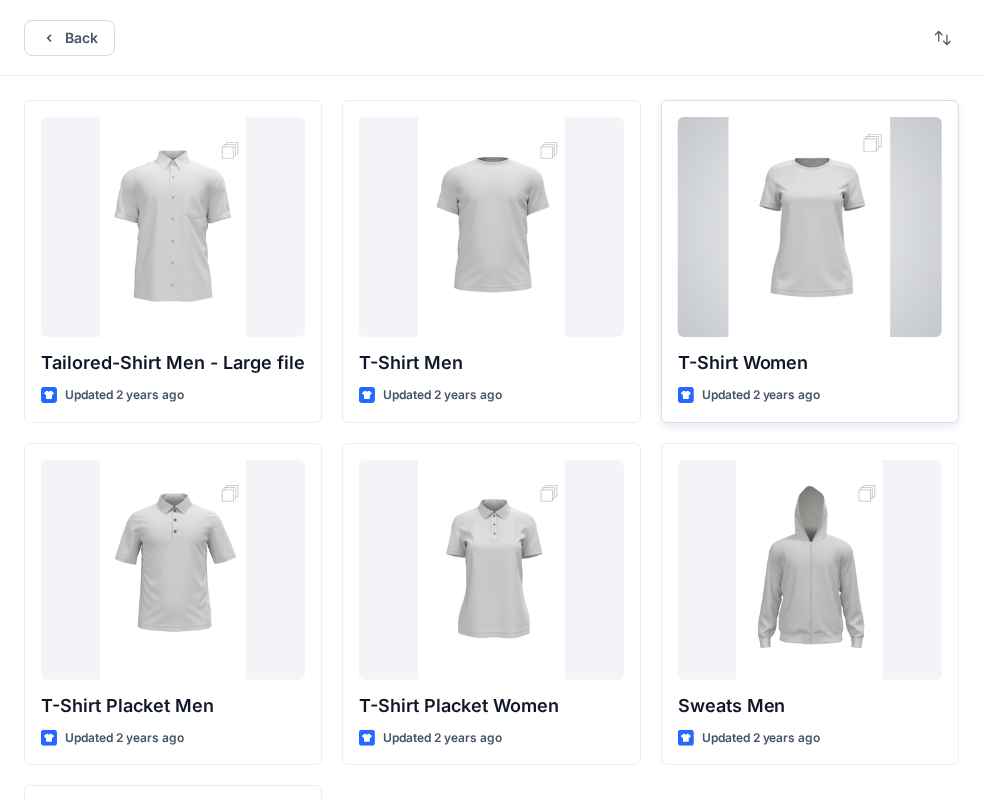 click at bounding box center (810, 227) 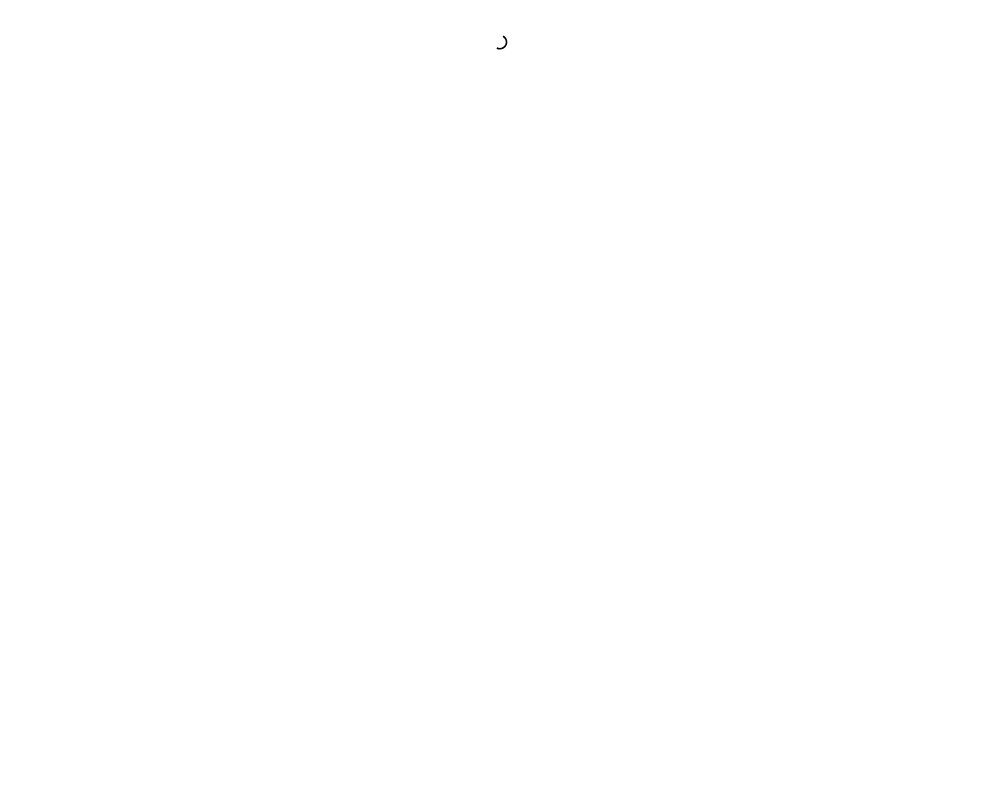click at bounding box center (500, 400) 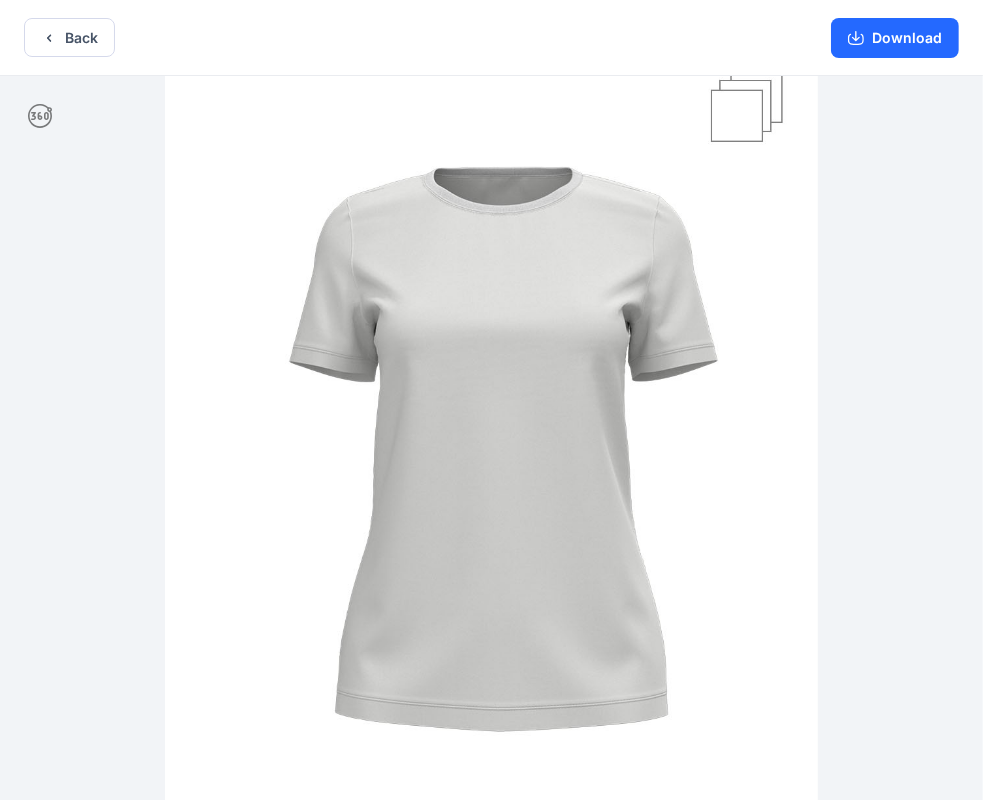 drag, startPoint x: 460, startPoint y: 281, endPoint x: 582, endPoint y: 285, distance: 122.06556 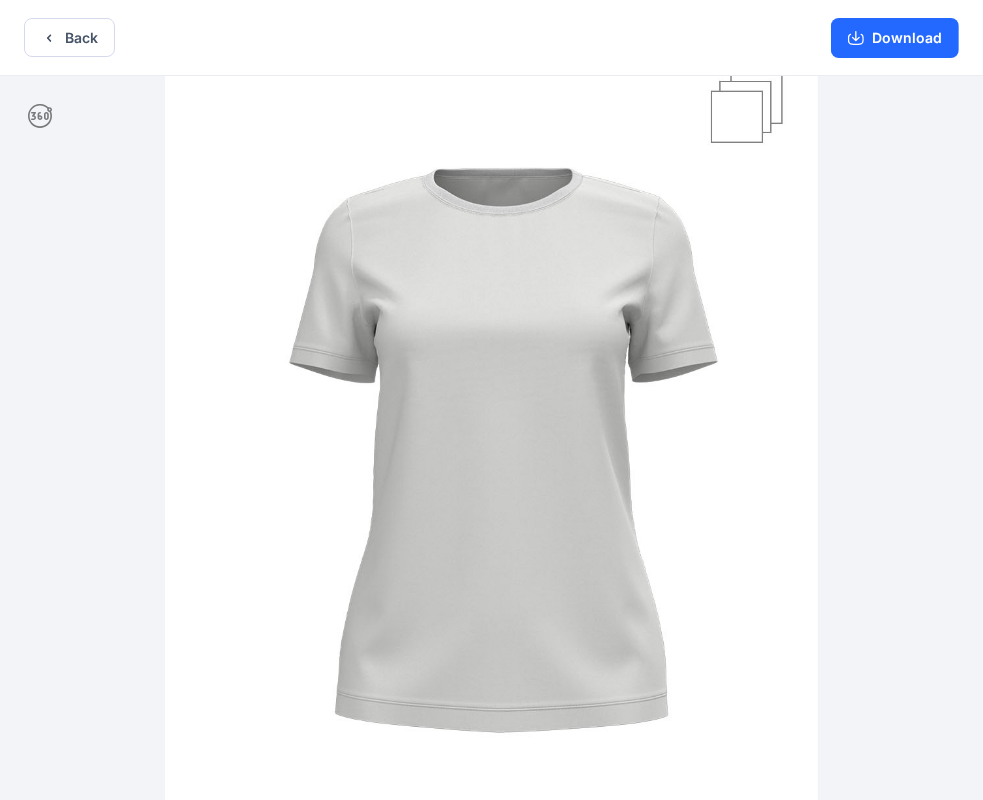 drag, startPoint x: 583, startPoint y: 285, endPoint x: 510, endPoint y: 288, distance: 73.061615 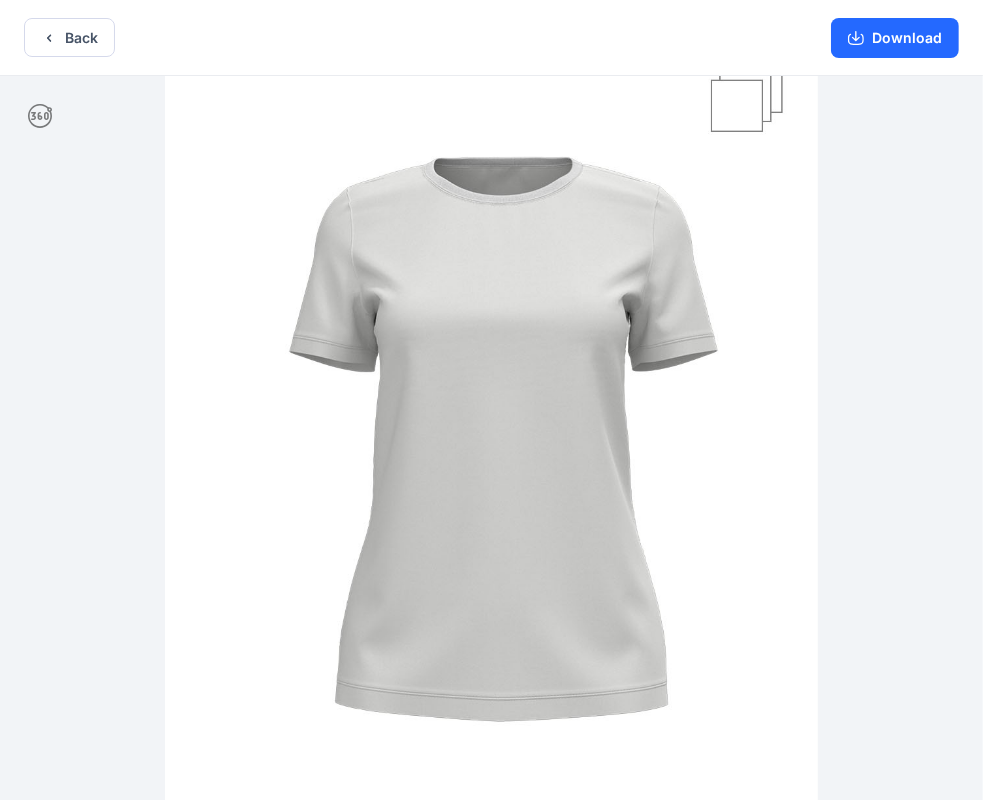 drag, startPoint x: 431, startPoint y: 228, endPoint x: 620, endPoint y: 220, distance: 189.16924 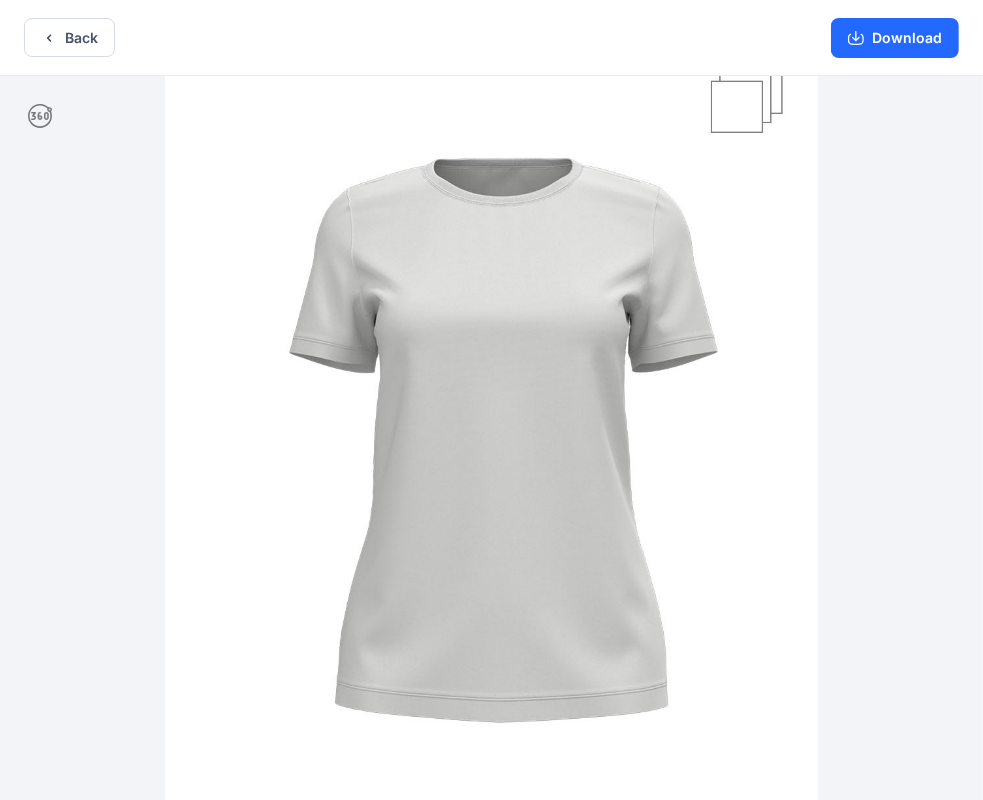 click at bounding box center [491, 438] 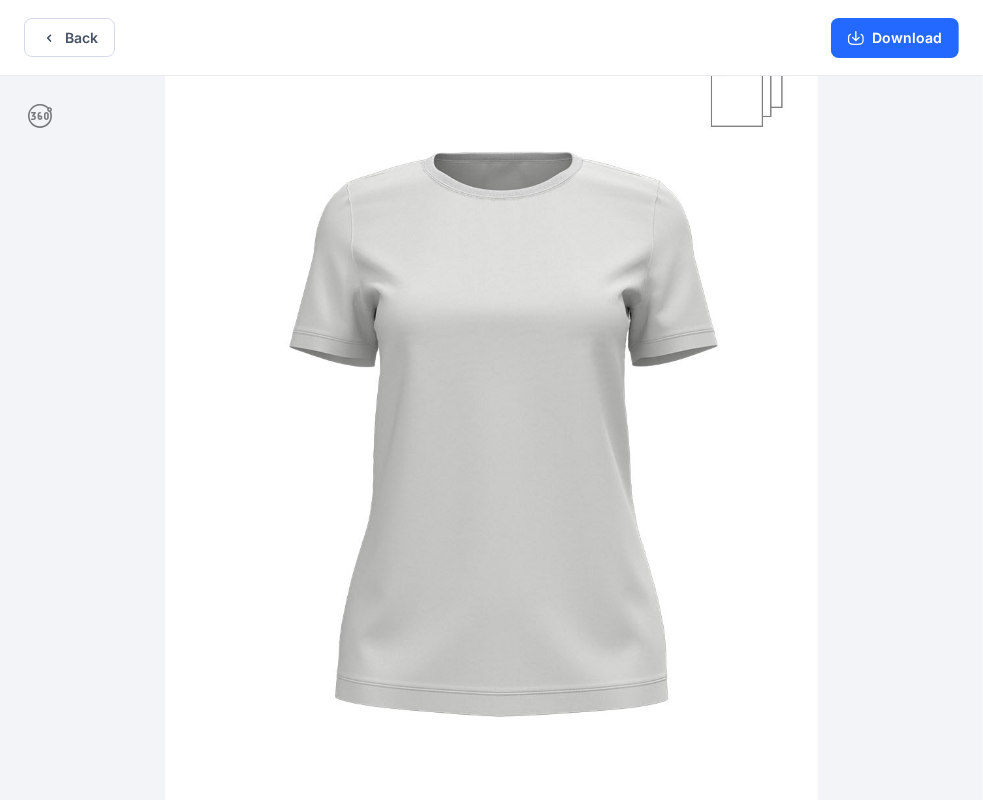 click at bounding box center [491, 432] 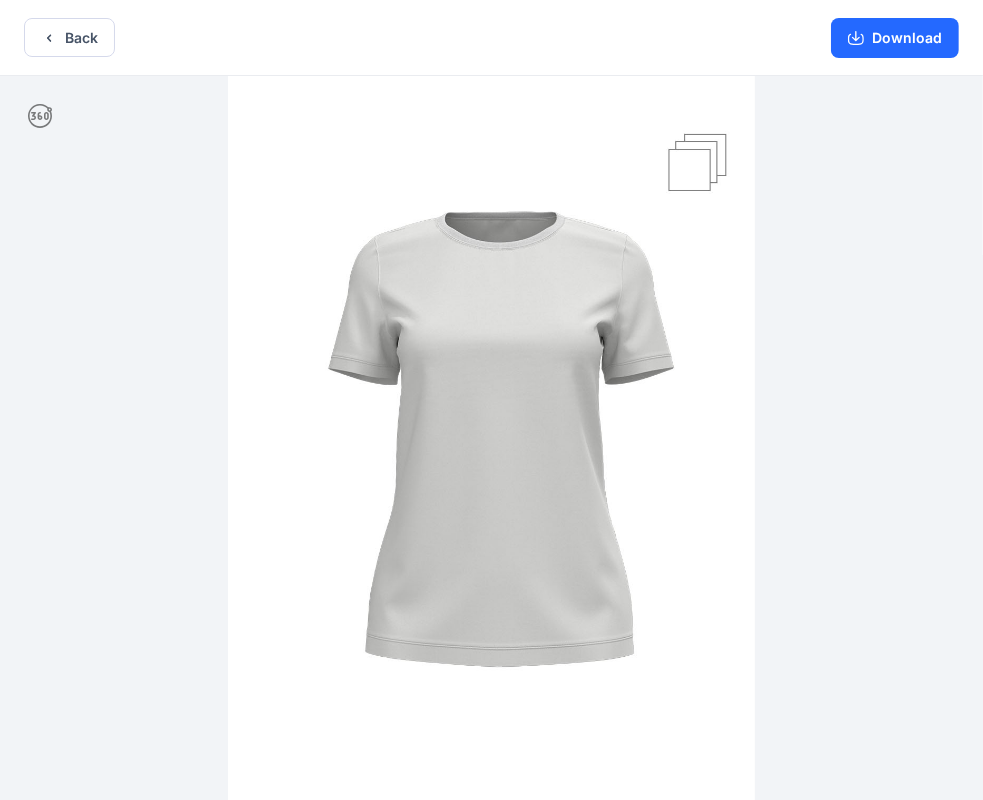 click at bounding box center [491, 437] 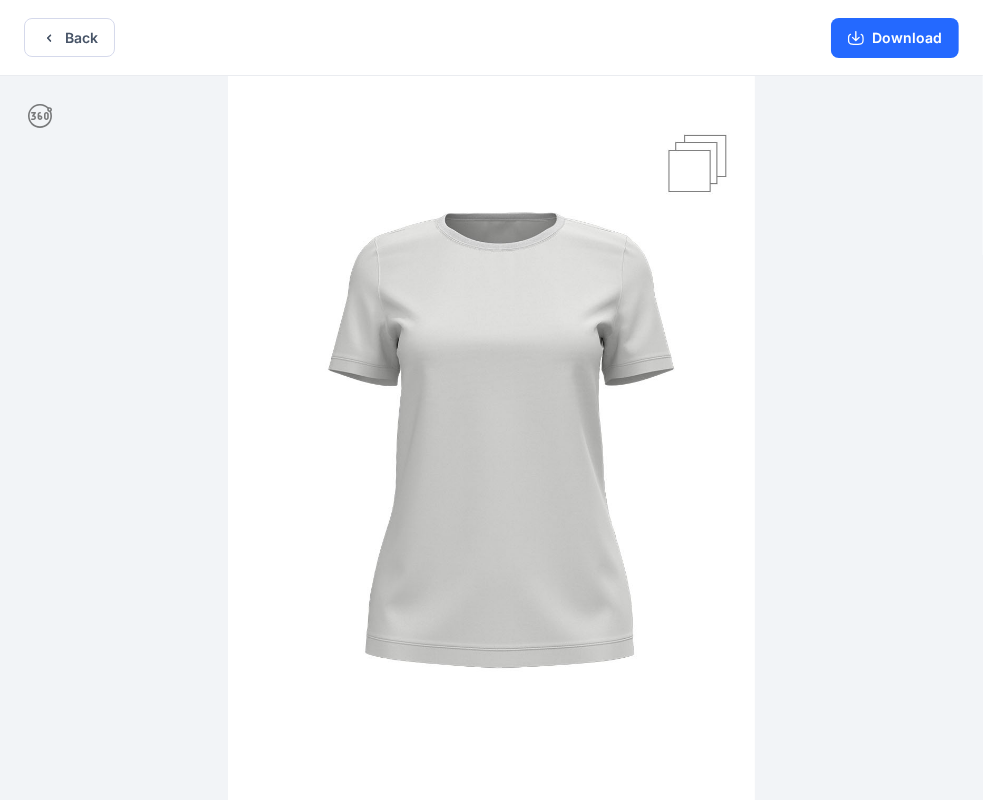 click at bounding box center (491, 438) 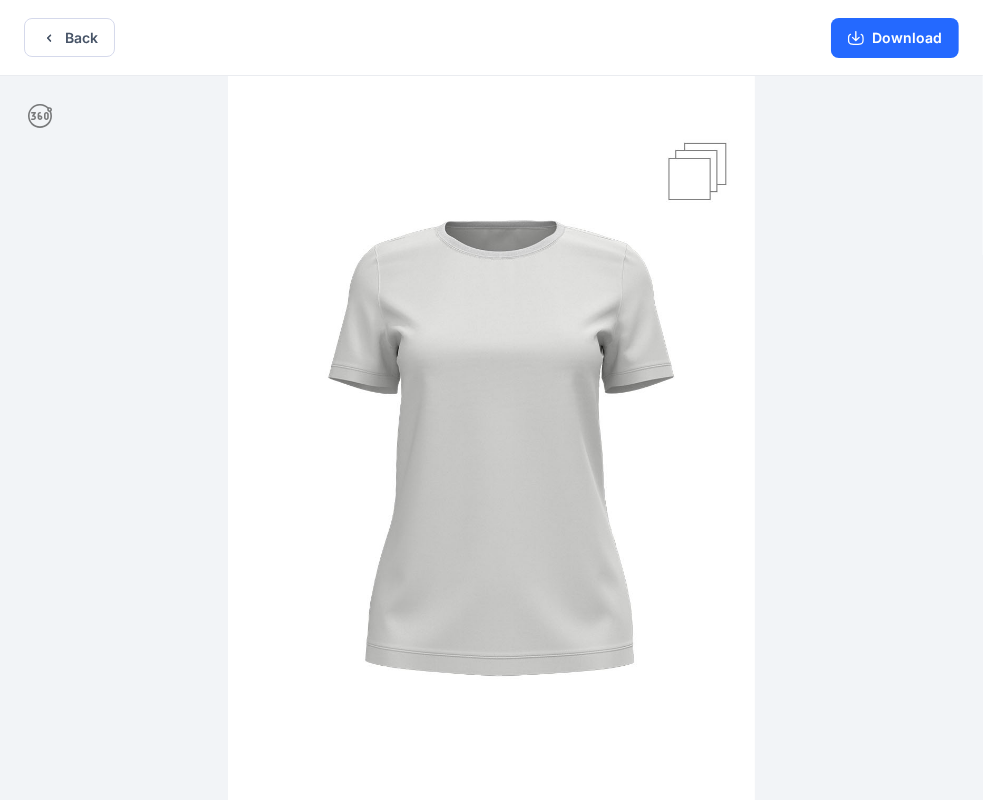 drag, startPoint x: 660, startPoint y: 208, endPoint x: 682, endPoint y: 243, distance: 41.340054 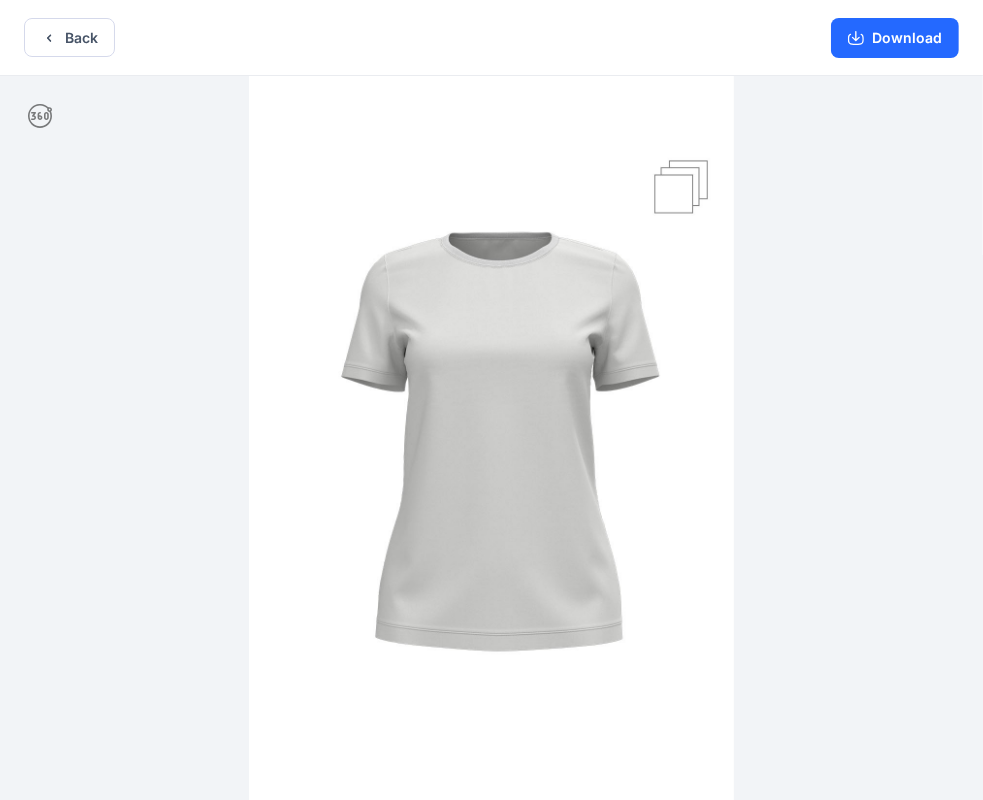 drag, startPoint x: 675, startPoint y: 200, endPoint x: 651, endPoint y: 244, distance: 50.119858 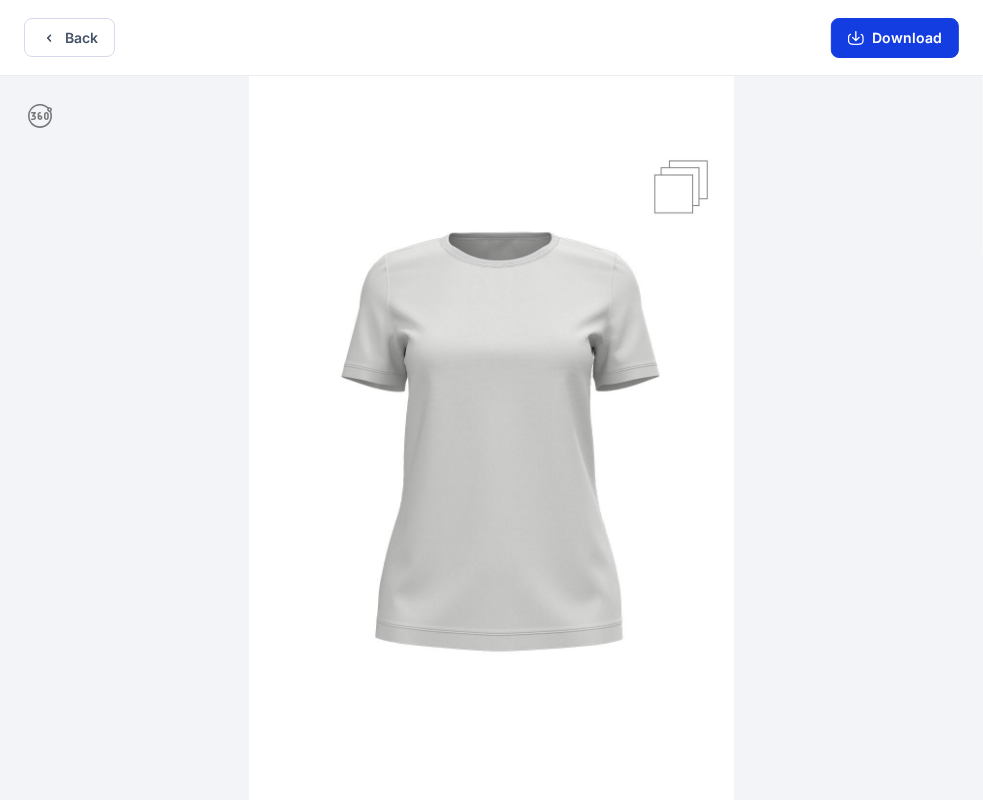 click on "Download" at bounding box center (895, 38) 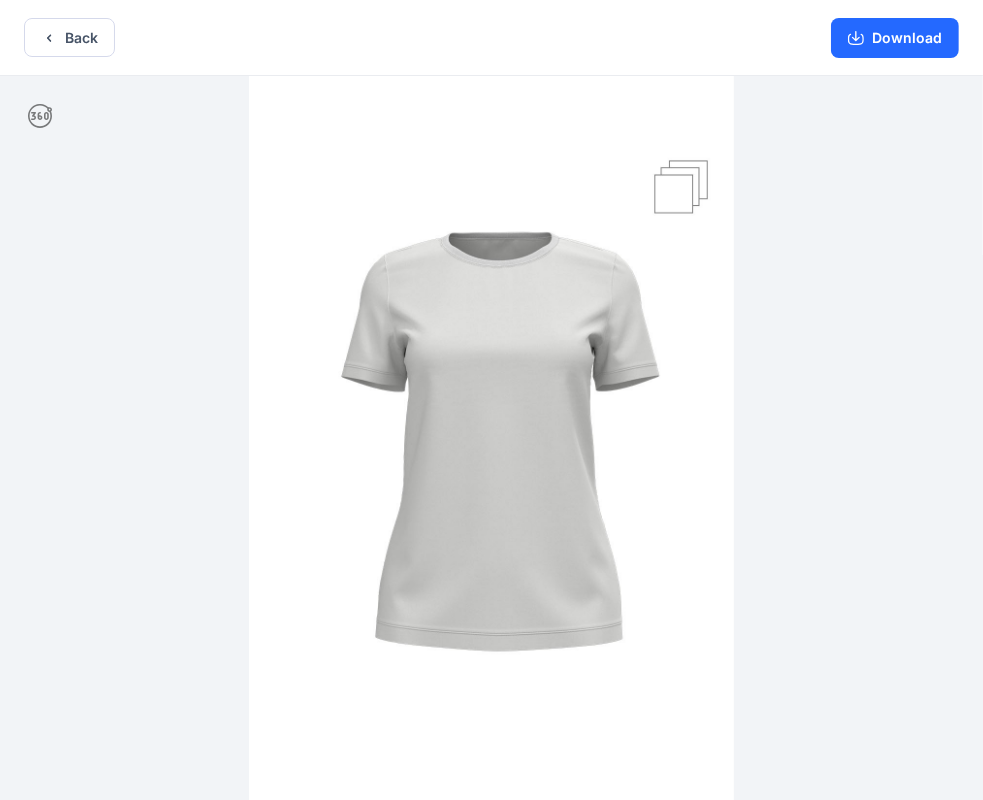 click at bounding box center [491, 440] 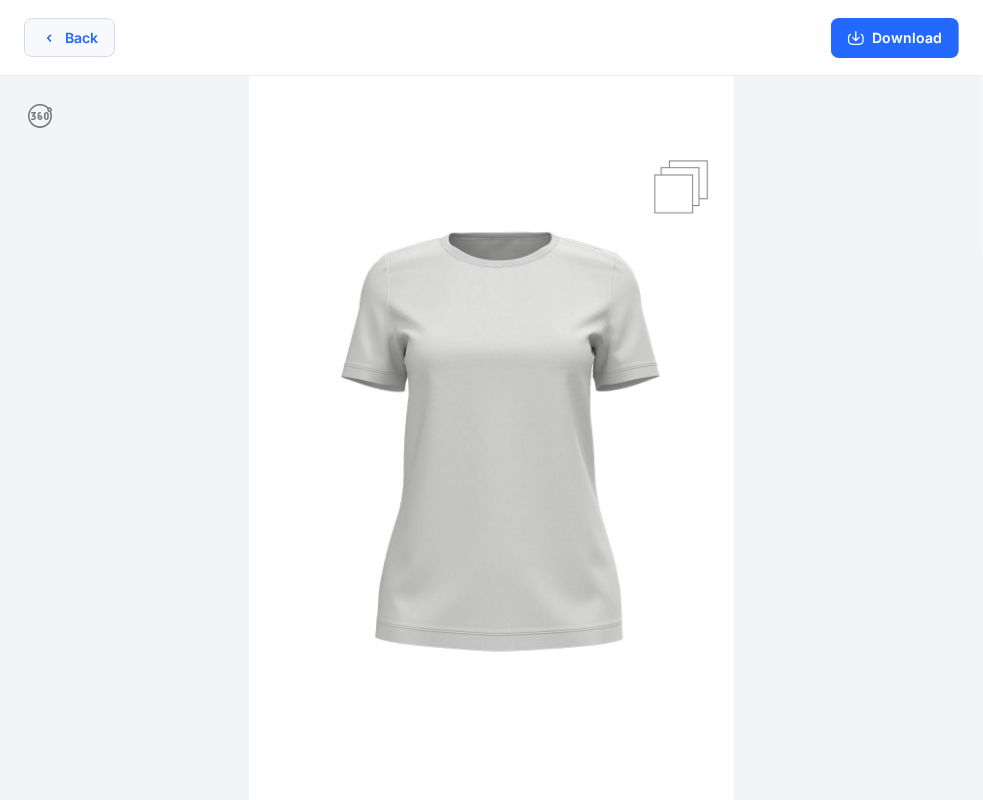 click on "Back" at bounding box center [69, 37] 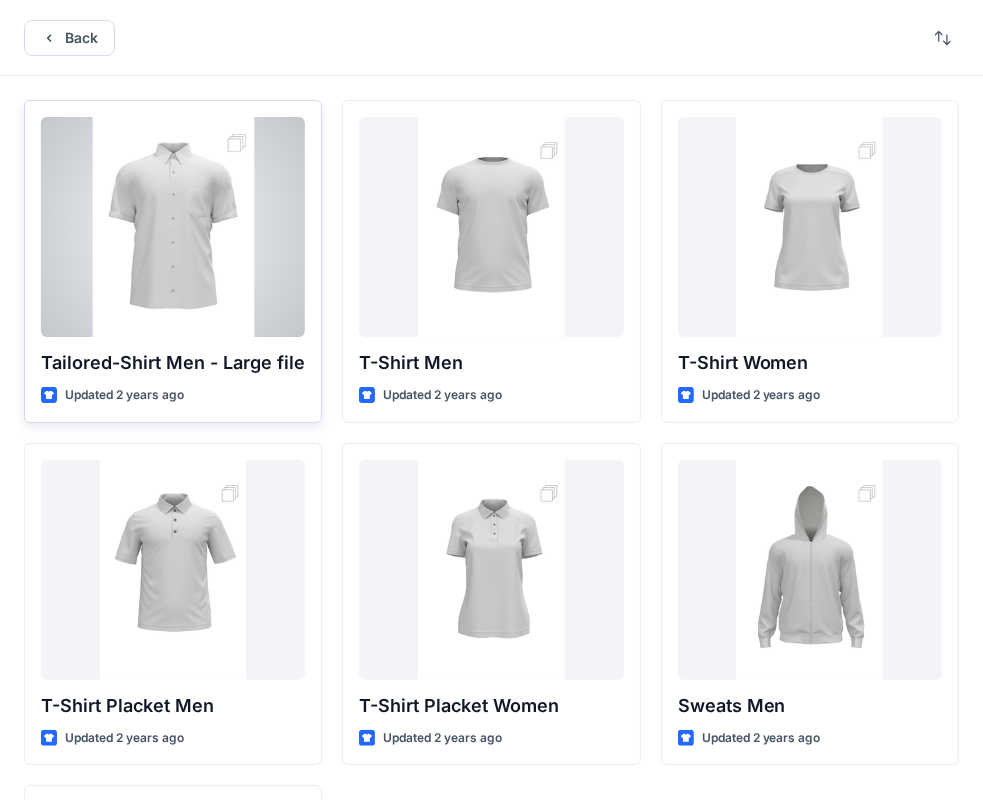 click at bounding box center (173, 227) 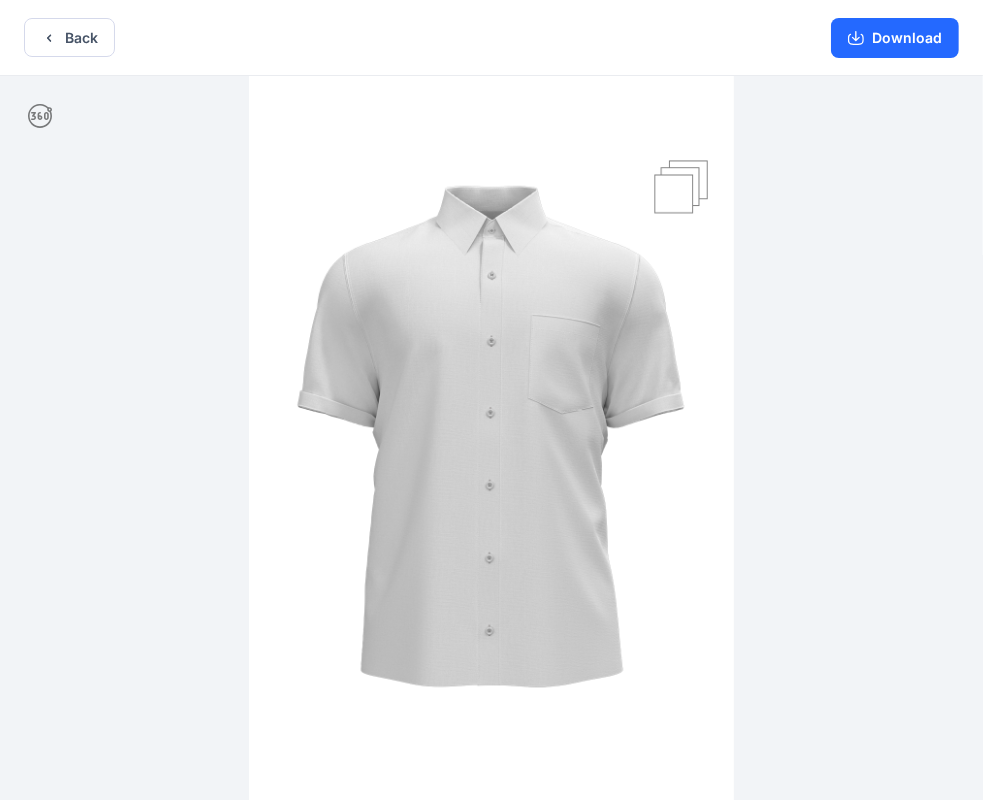 click at bounding box center (491, 440) 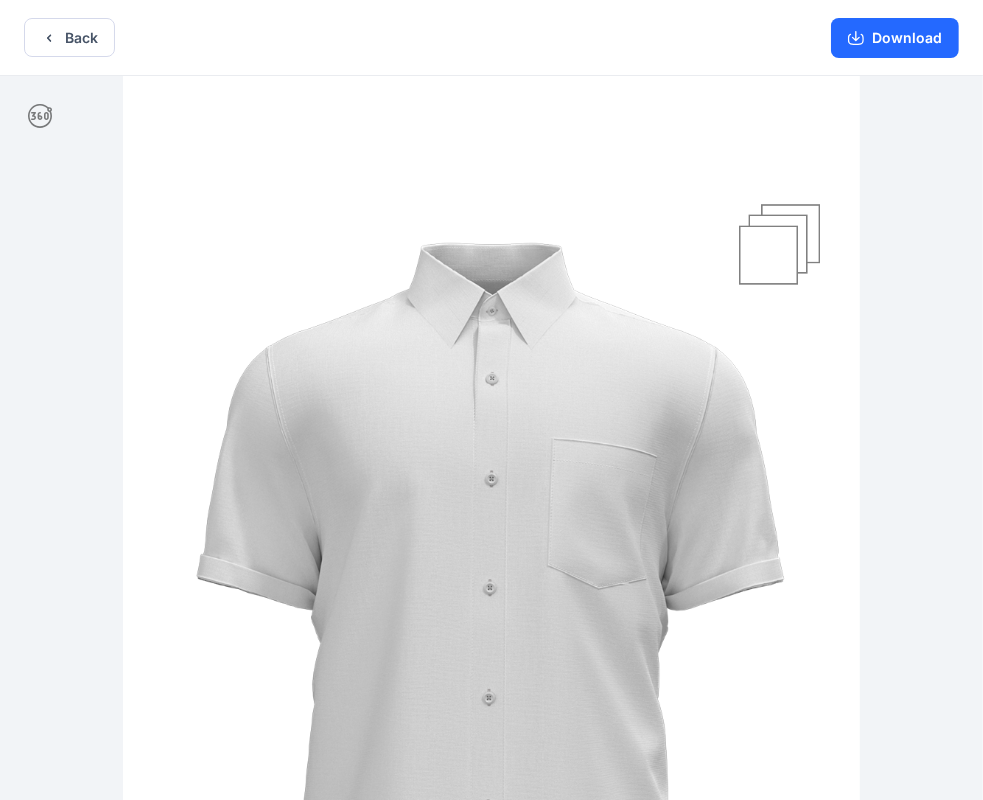 drag, startPoint x: 856, startPoint y: 563, endPoint x: 724, endPoint y: 518, distance: 139.45967 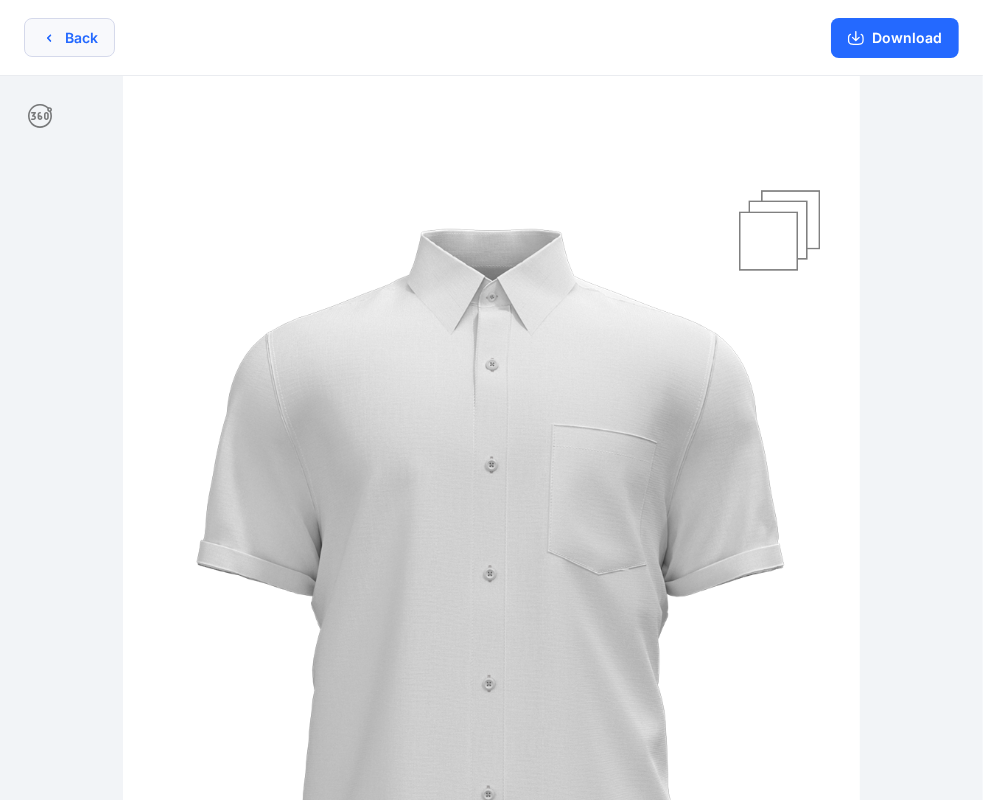 click on "Back" at bounding box center [69, 37] 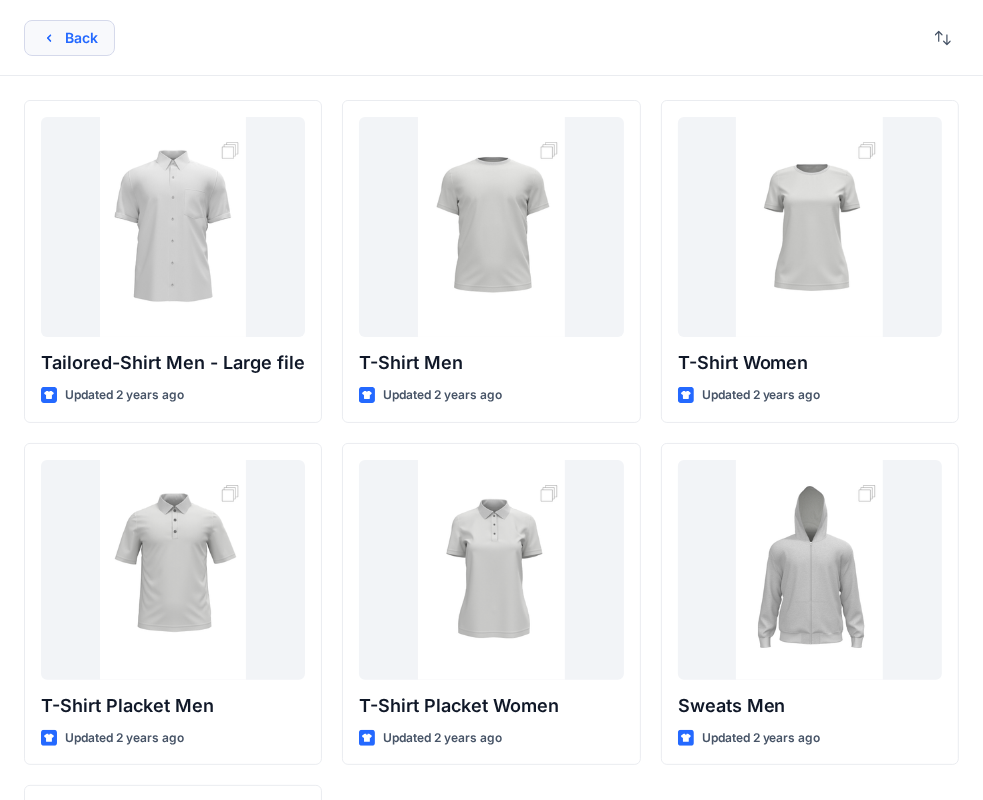 click on "Back" at bounding box center [69, 38] 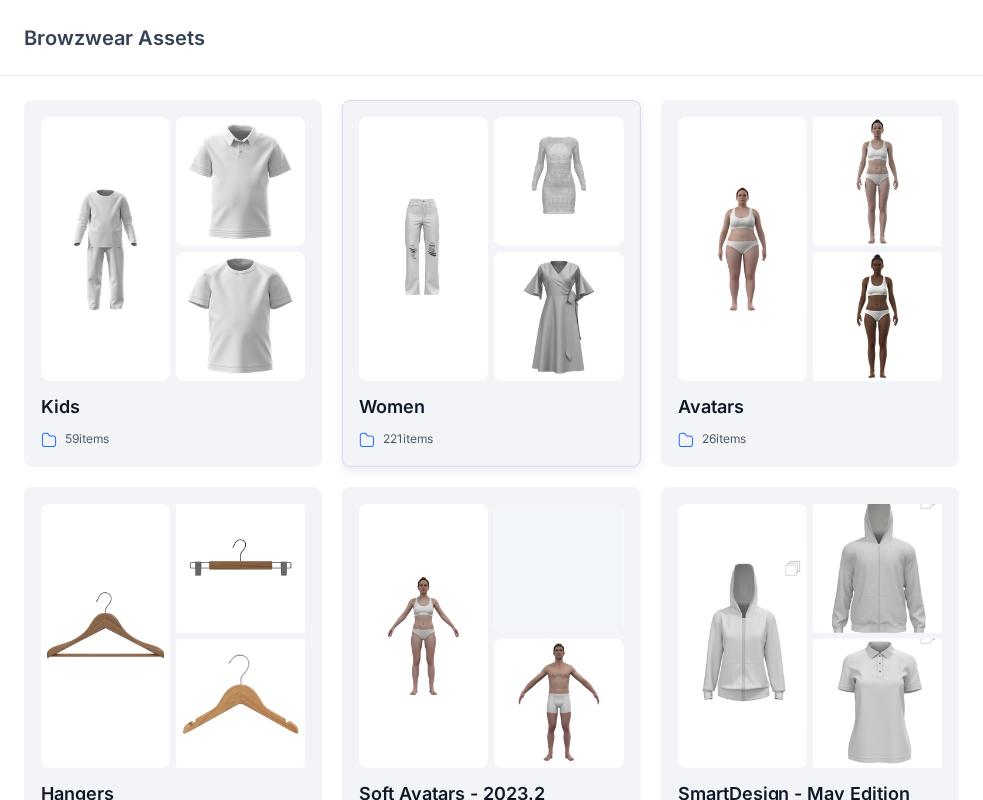 click at bounding box center (558, 316) 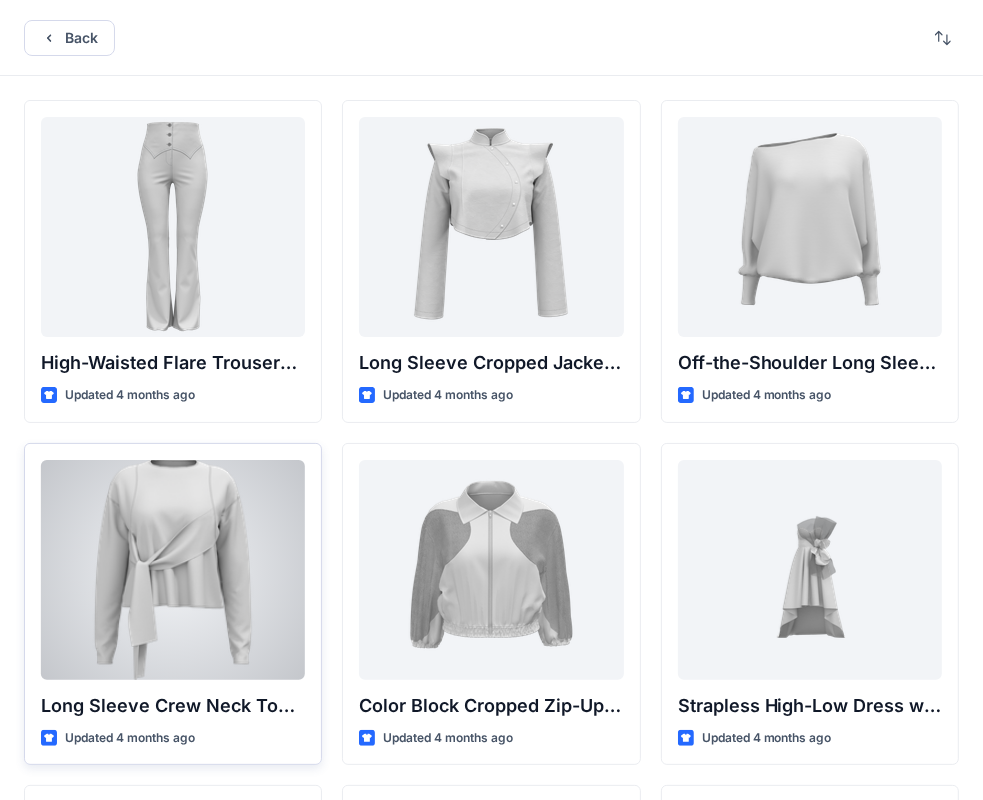 click at bounding box center [173, 570] 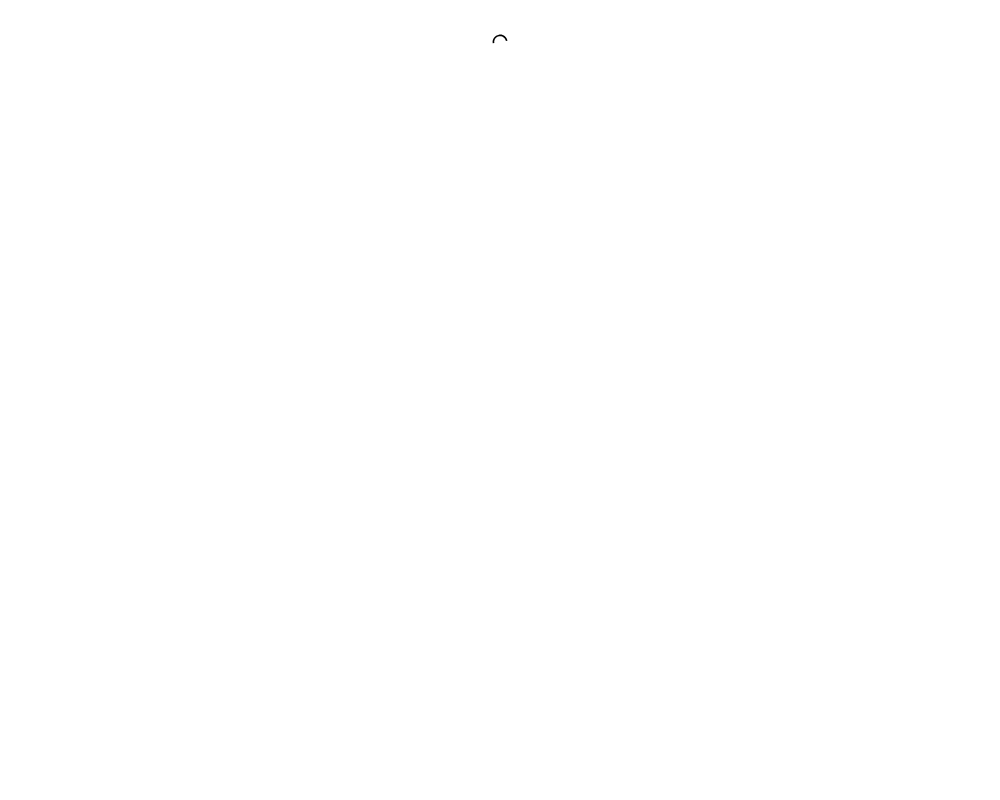 click at bounding box center [500, 400] 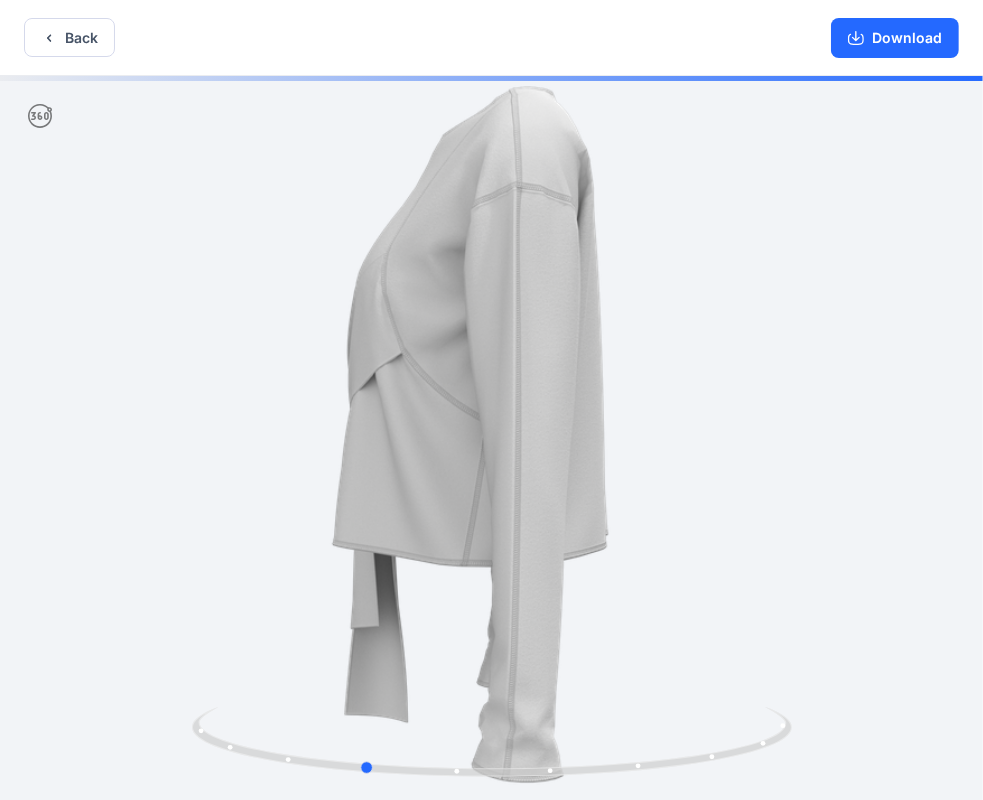 drag, startPoint x: 664, startPoint y: 379, endPoint x: 530, endPoint y: 475, distance: 164.83931 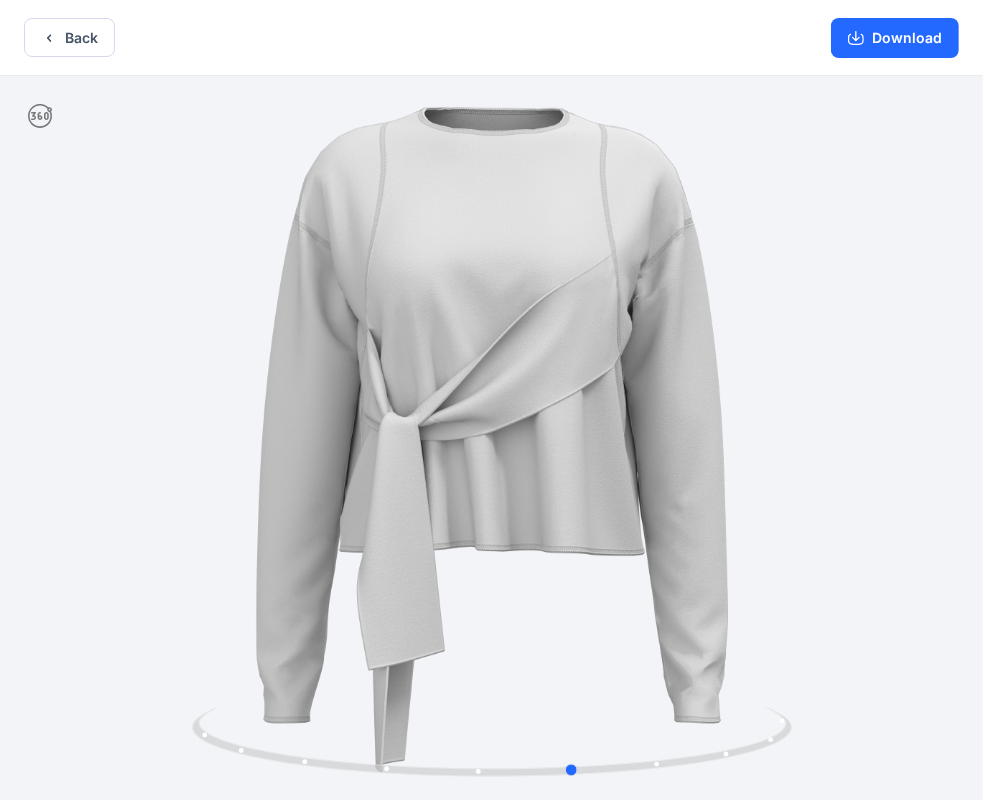 drag, startPoint x: 585, startPoint y: 483, endPoint x: 194, endPoint y: 463, distance: 391.51117 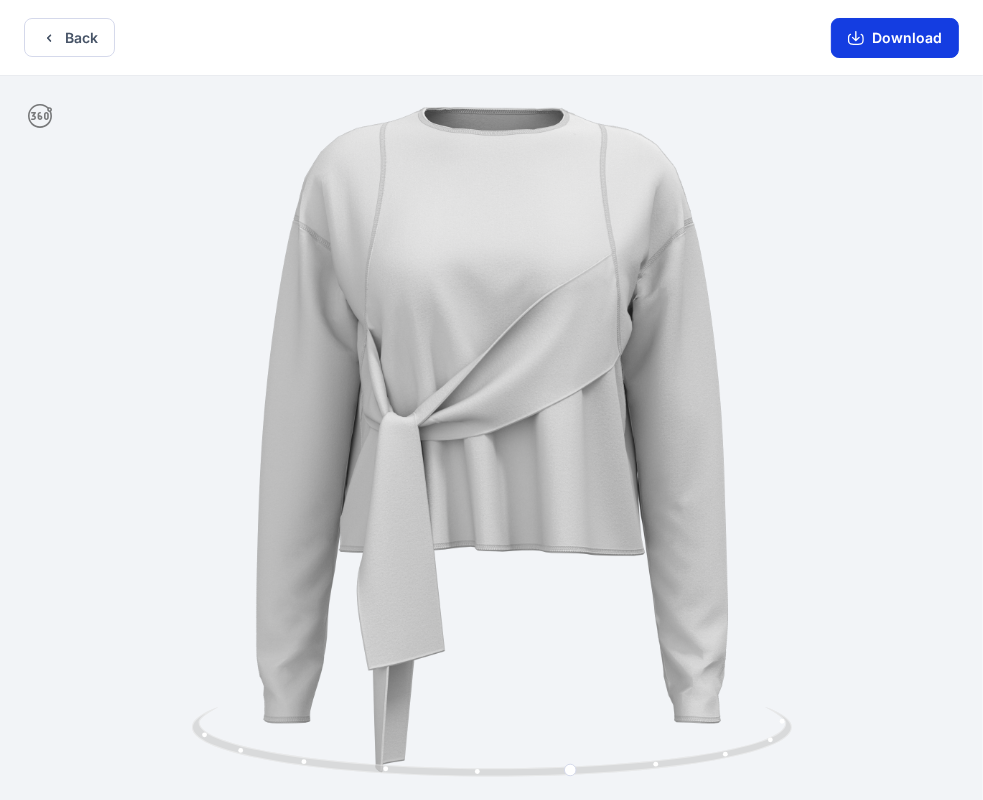 click on "Download" at bounding box center (895, 38) 